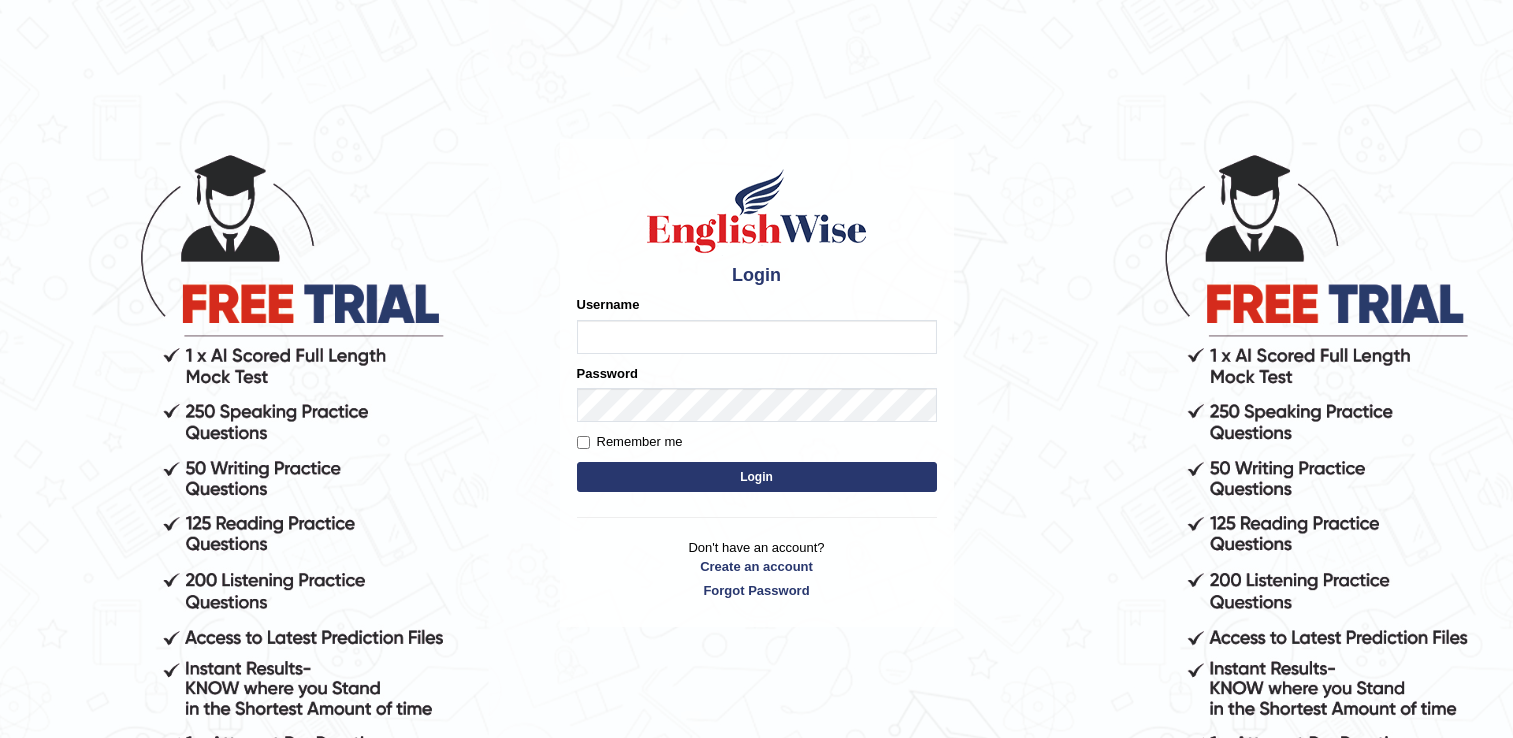 scroll, scrollTop: 0, scrollLeft: 0, axis: both 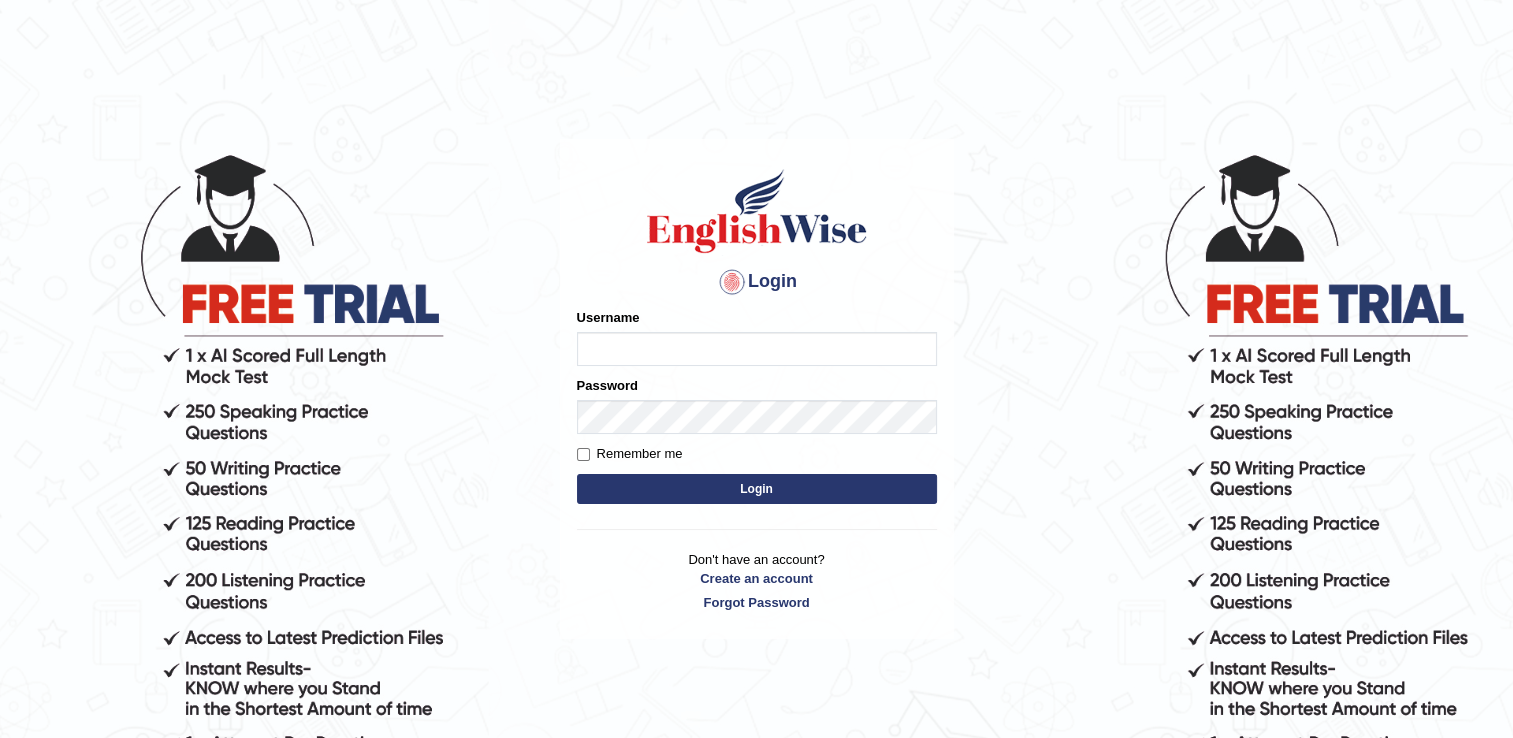 click on "Username" at bounding box center (757, 349) 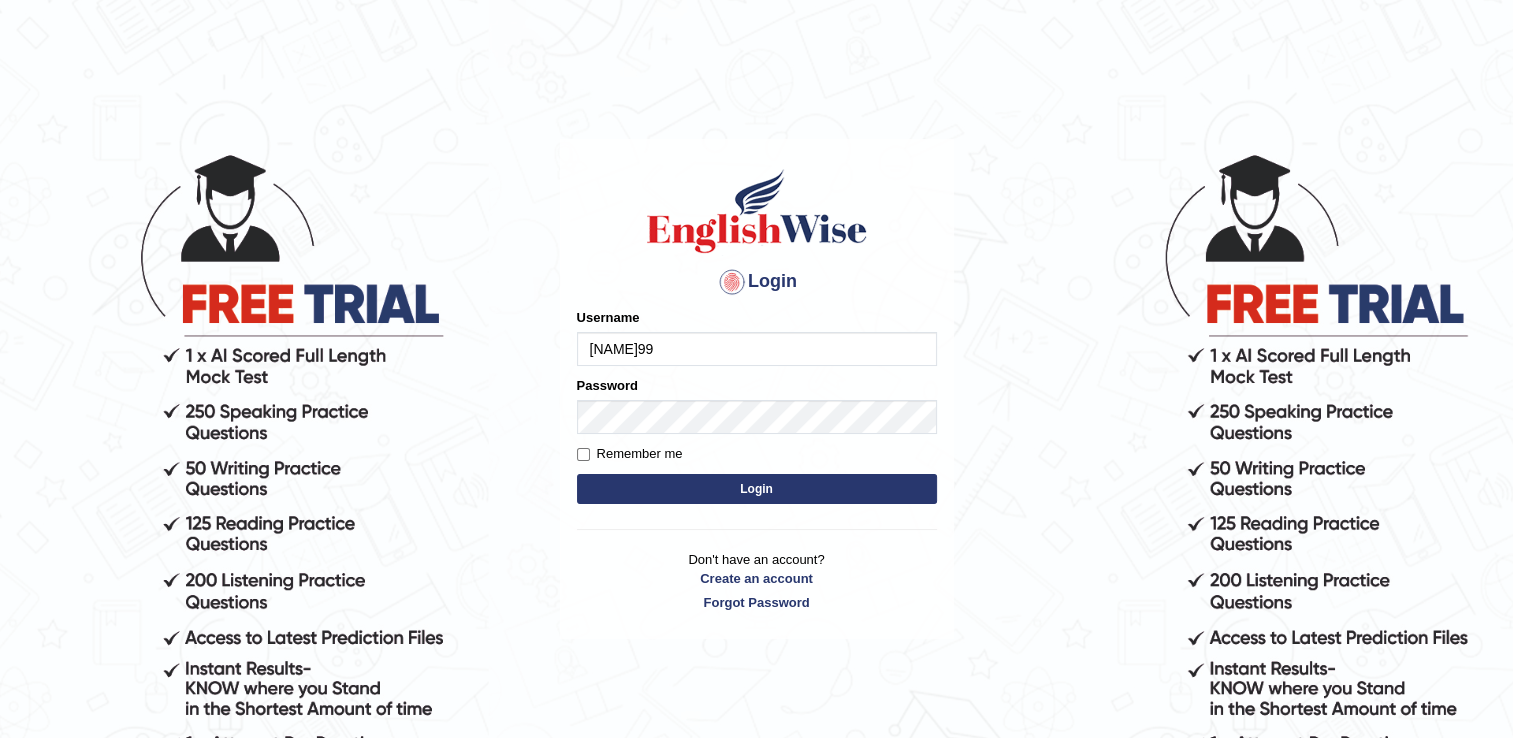 type on "Darma99" 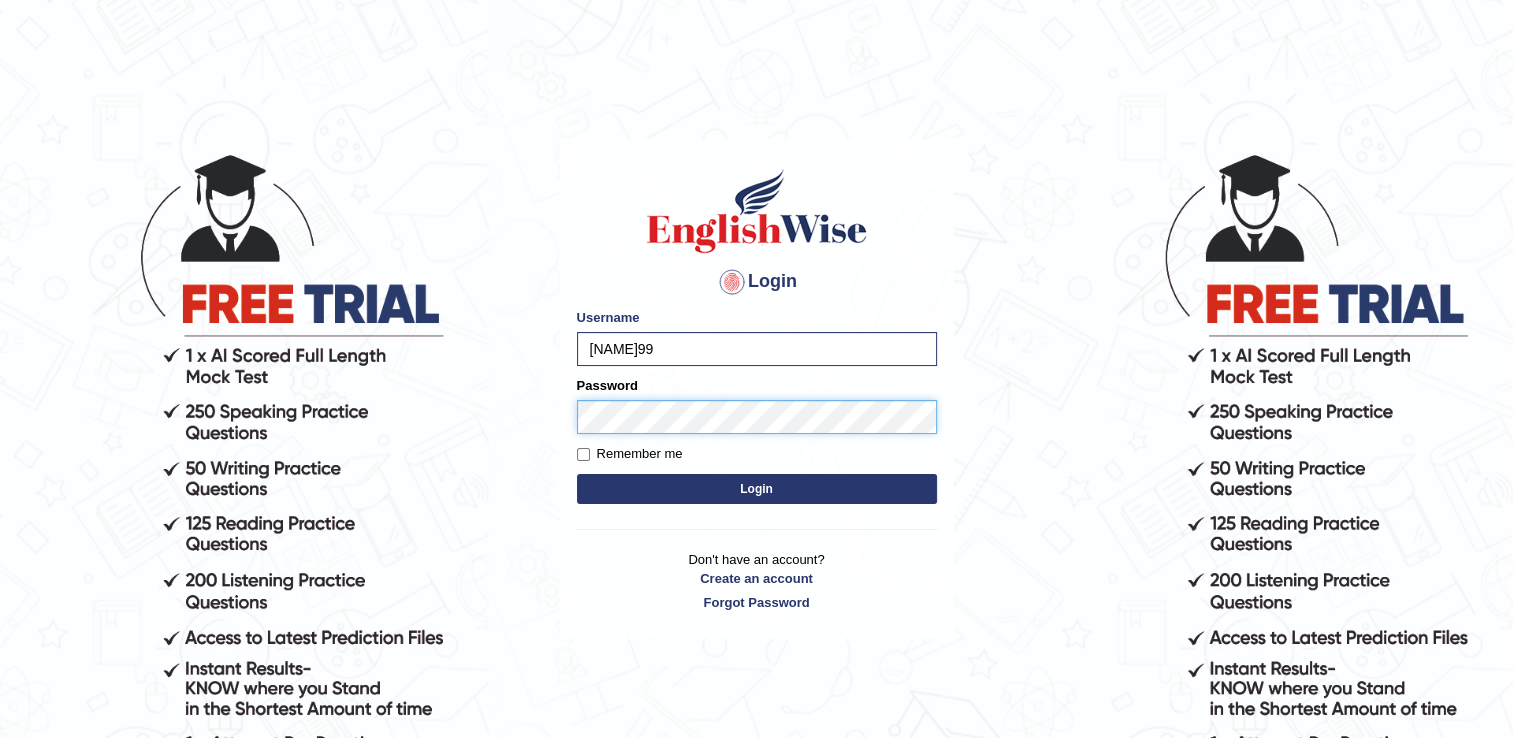 click on "Login" at bounding box center [757, 489] 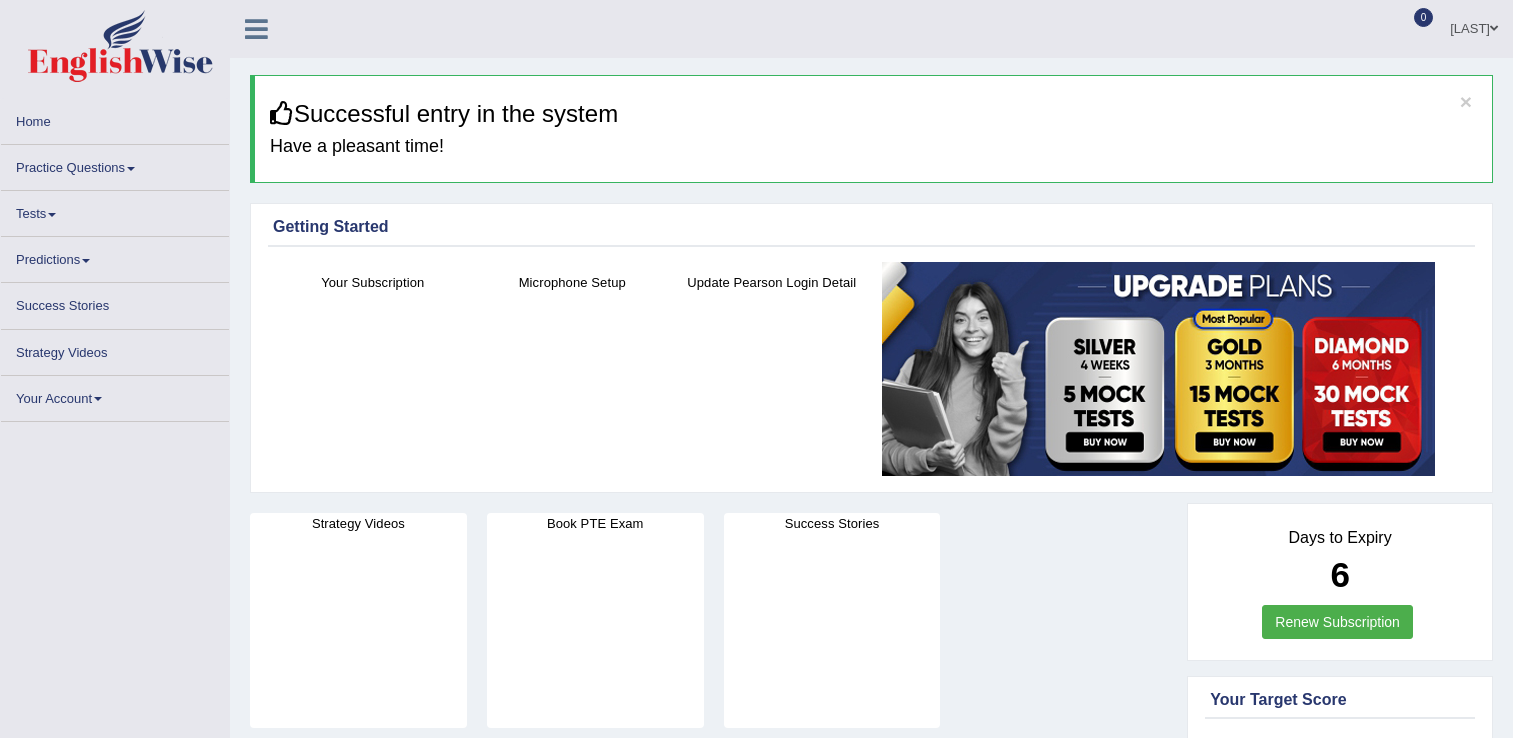 scroll, scrollTop: 0, scrollLeft: 0, axis: both 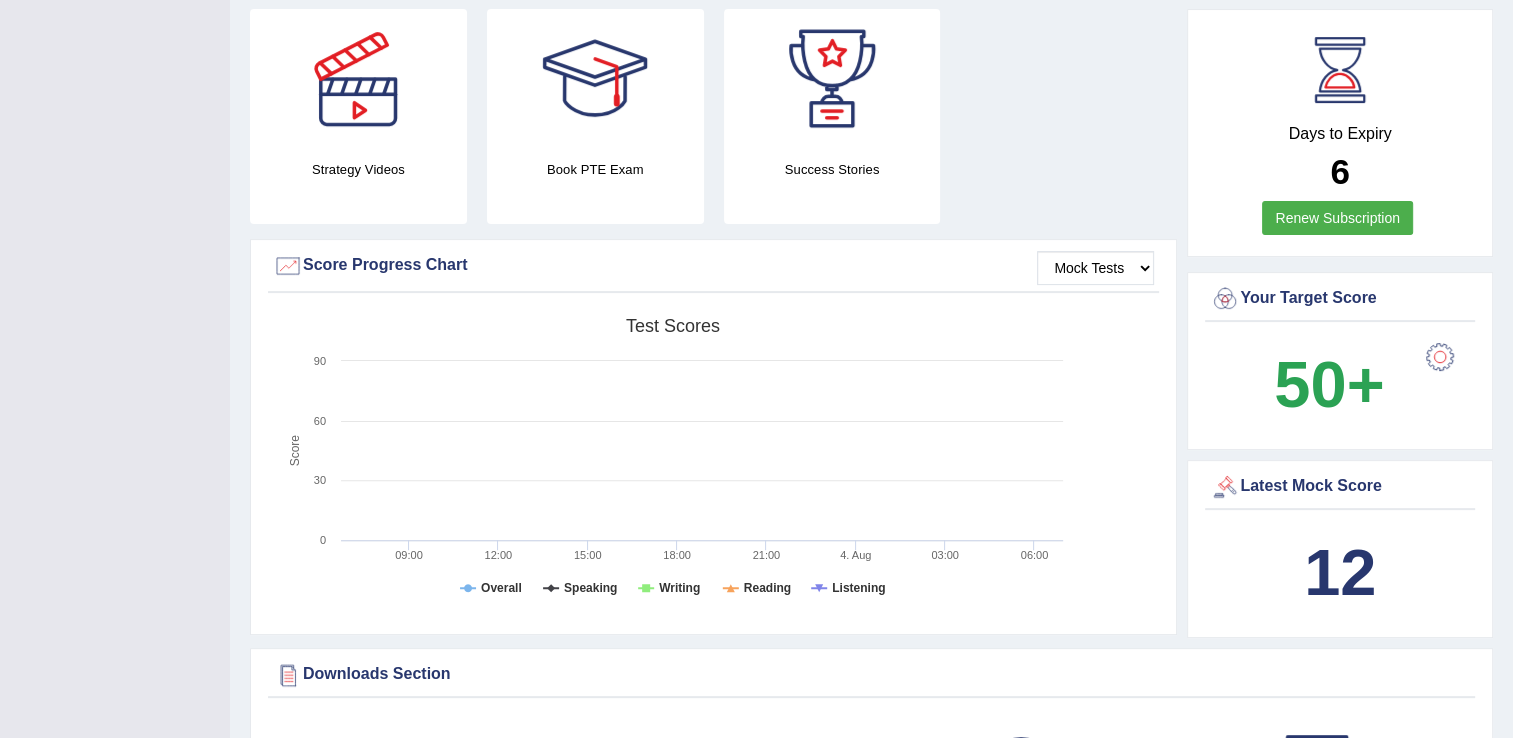 click at bounding box center [1440, 357] 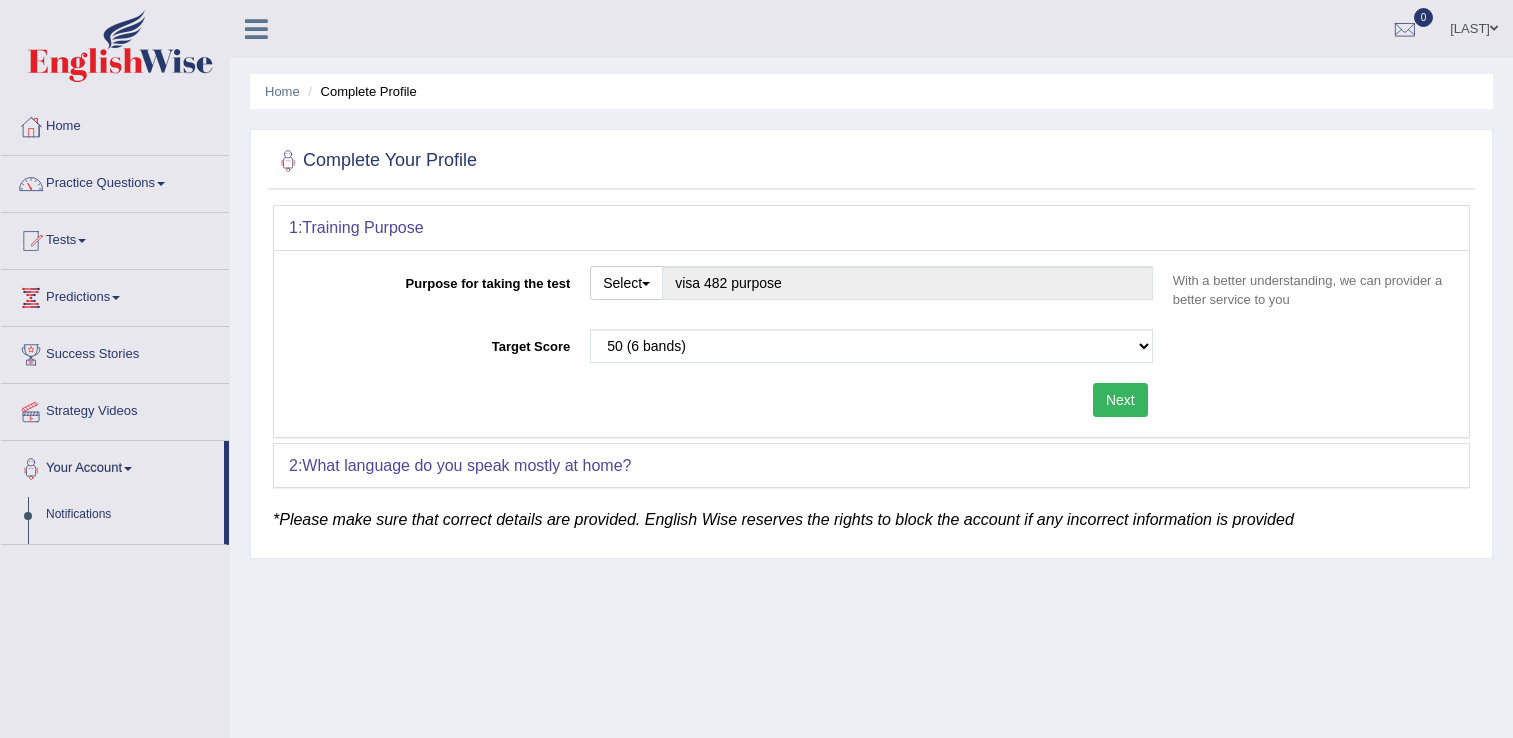 scroll, scrollTop: 0, scrollLeft: 0, axis: both 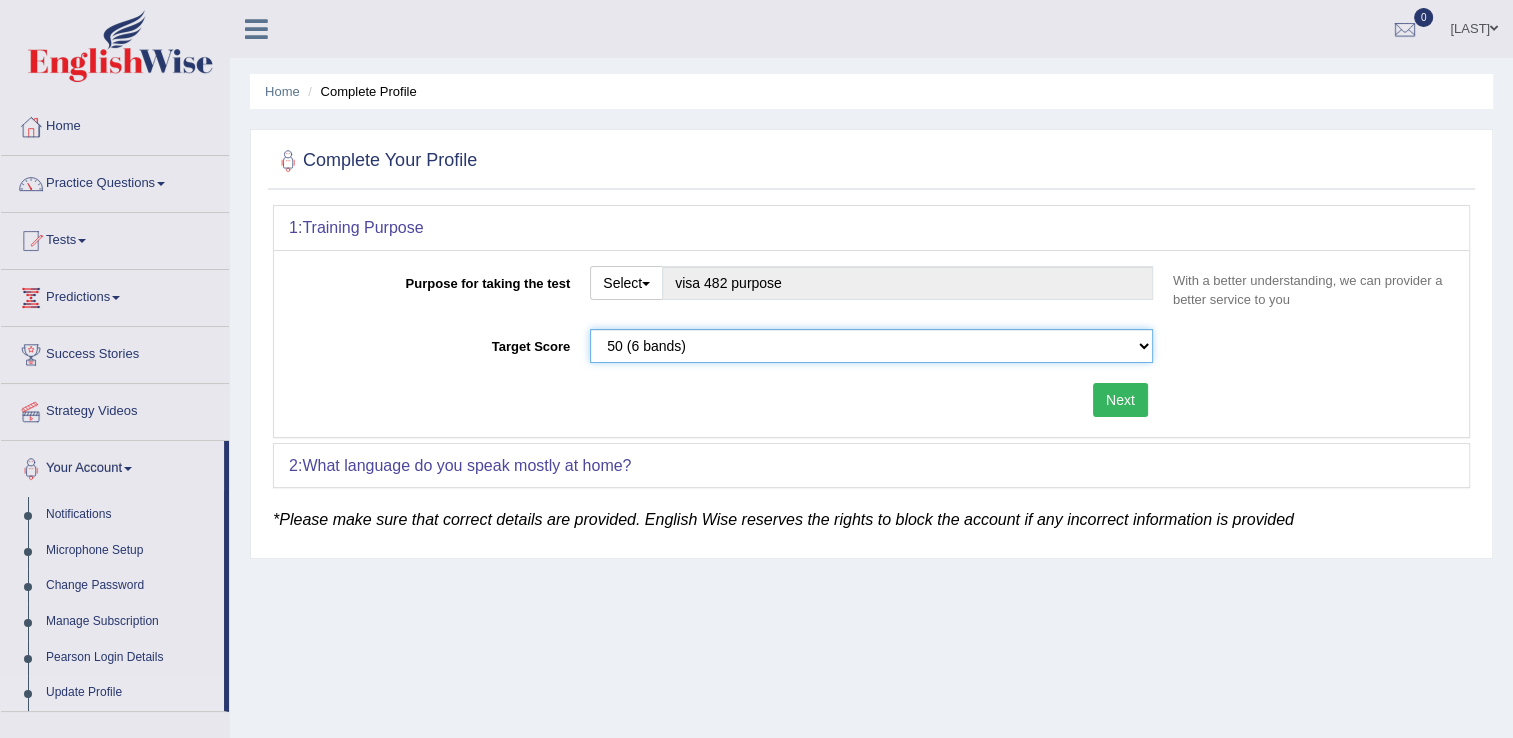 click on "Please select the correct value
50 (6 bands)
58 (6.5 bands)
65 (7 bands)
79 (8 bands)" at bounding box center [871, 346] 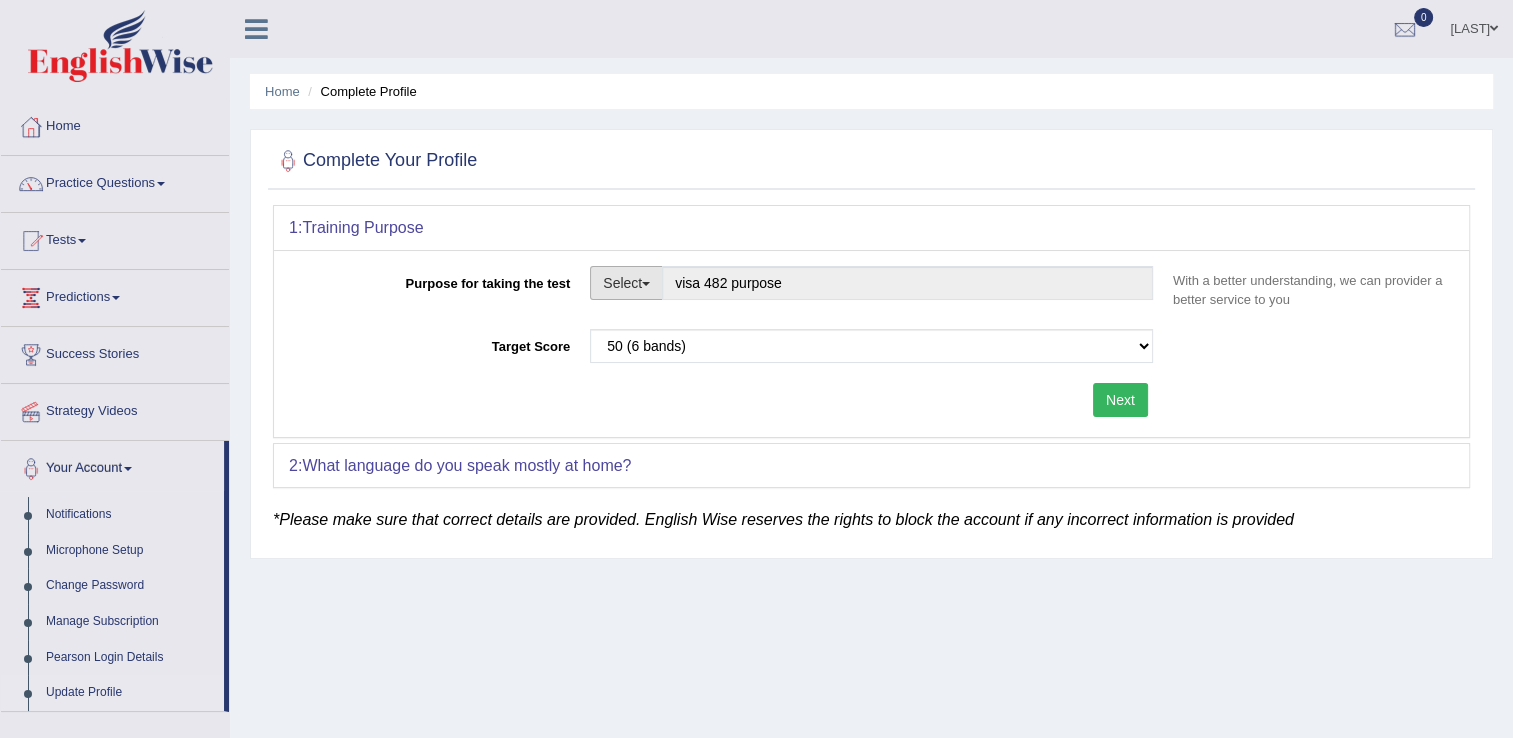click on "Select" at bounding box center (626, 283) 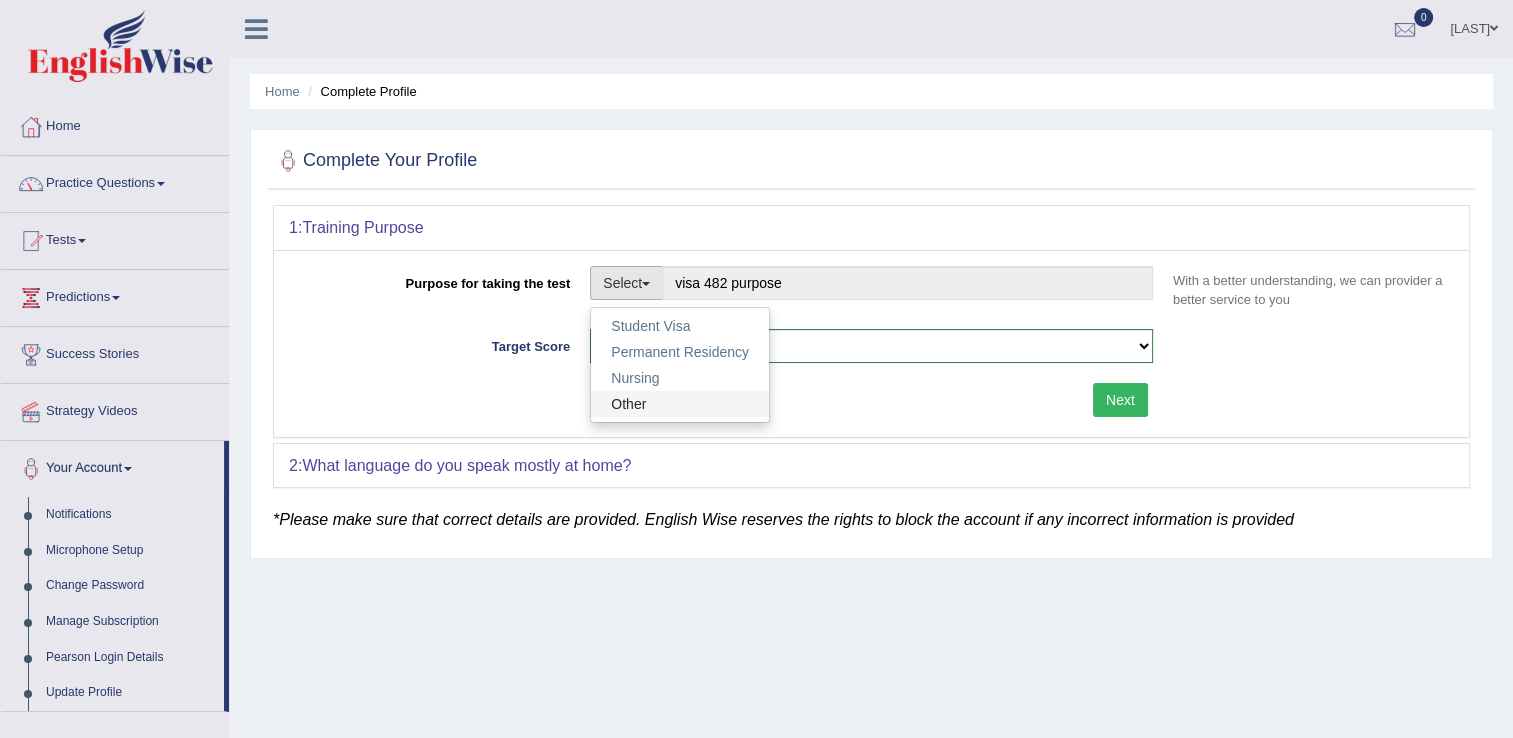 click on "Other" at bounding box center [680, 404] 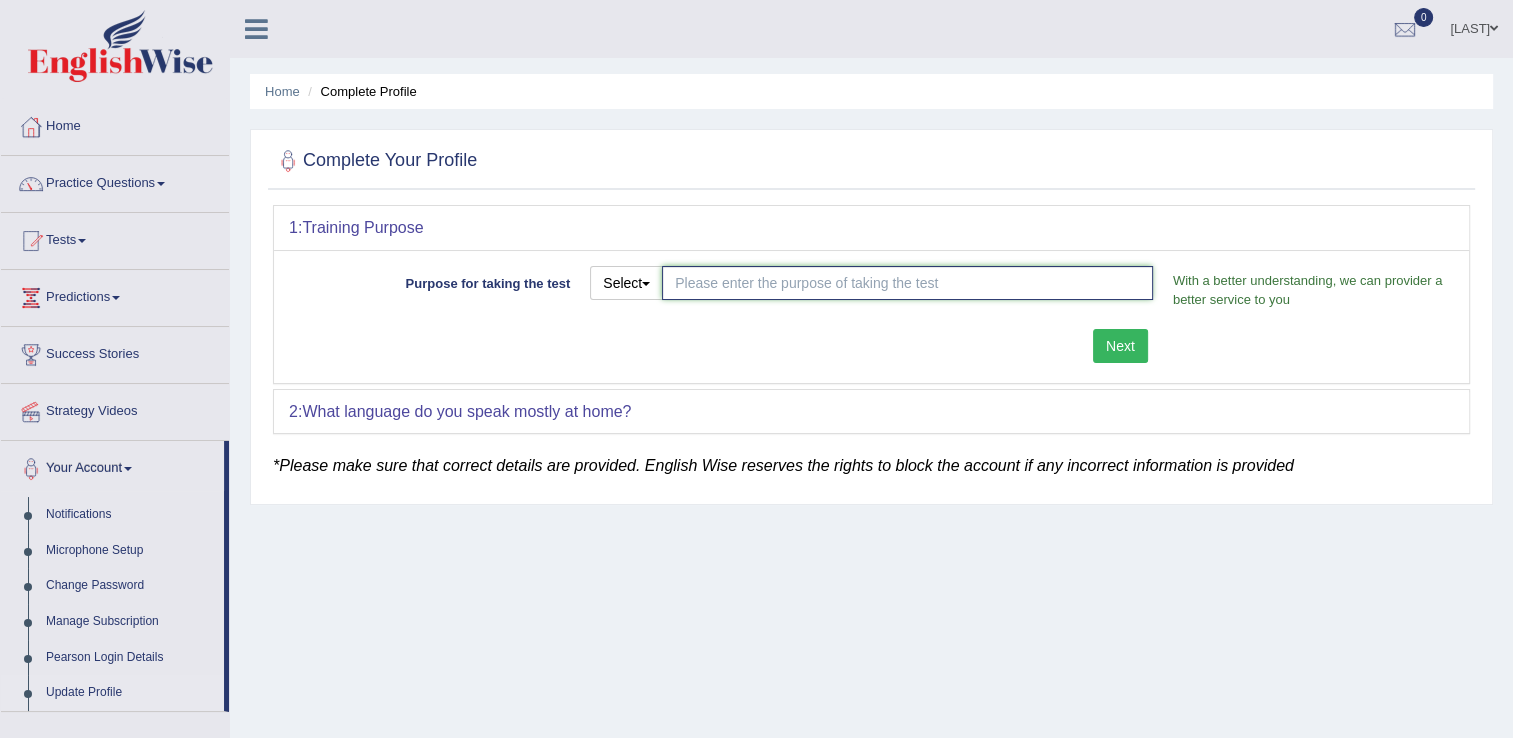 click on "Purpose for taking the test" at bounding box center [907, 283] 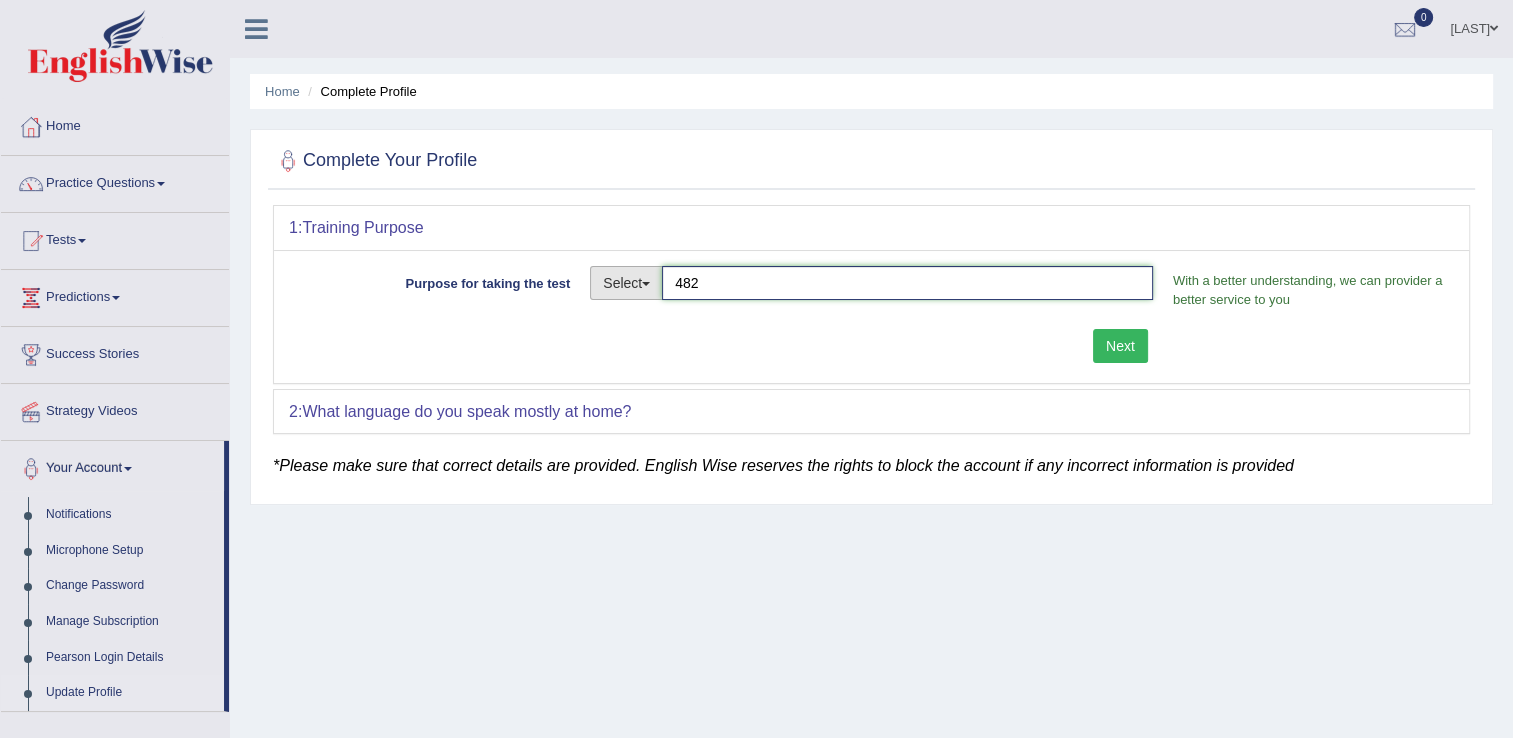 type on "482" 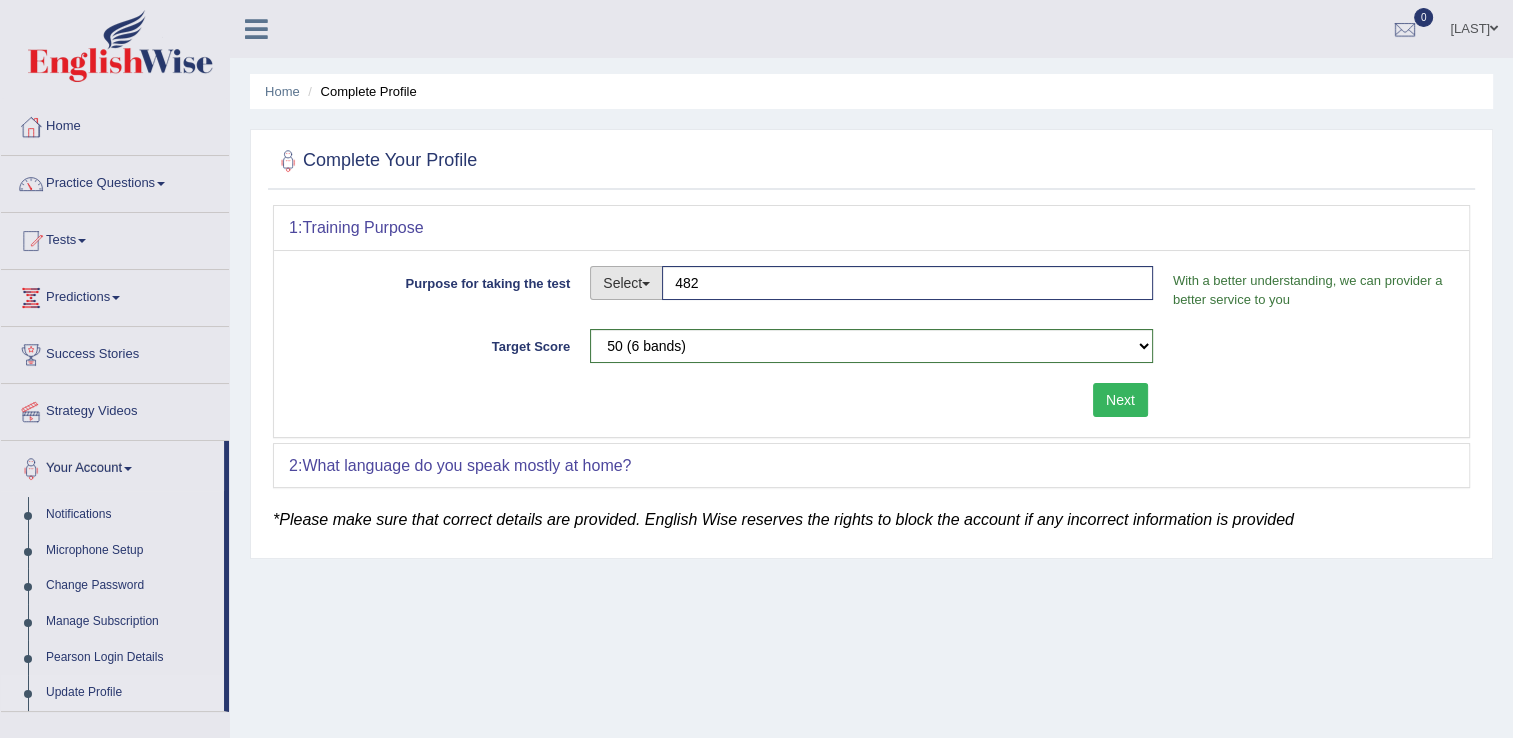 click at bounding box center (646, 284) 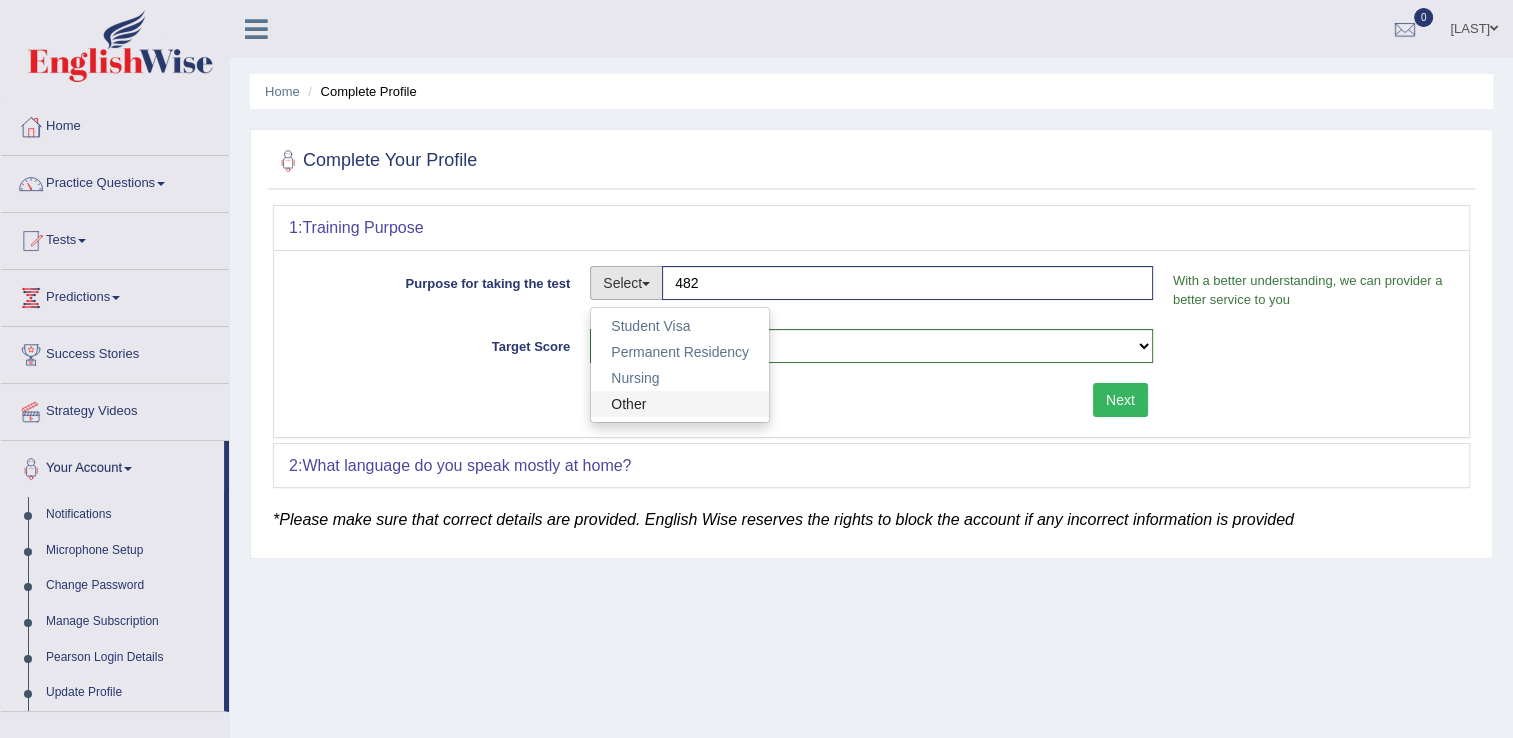 click on "Other" at bounding box center (680, 404) 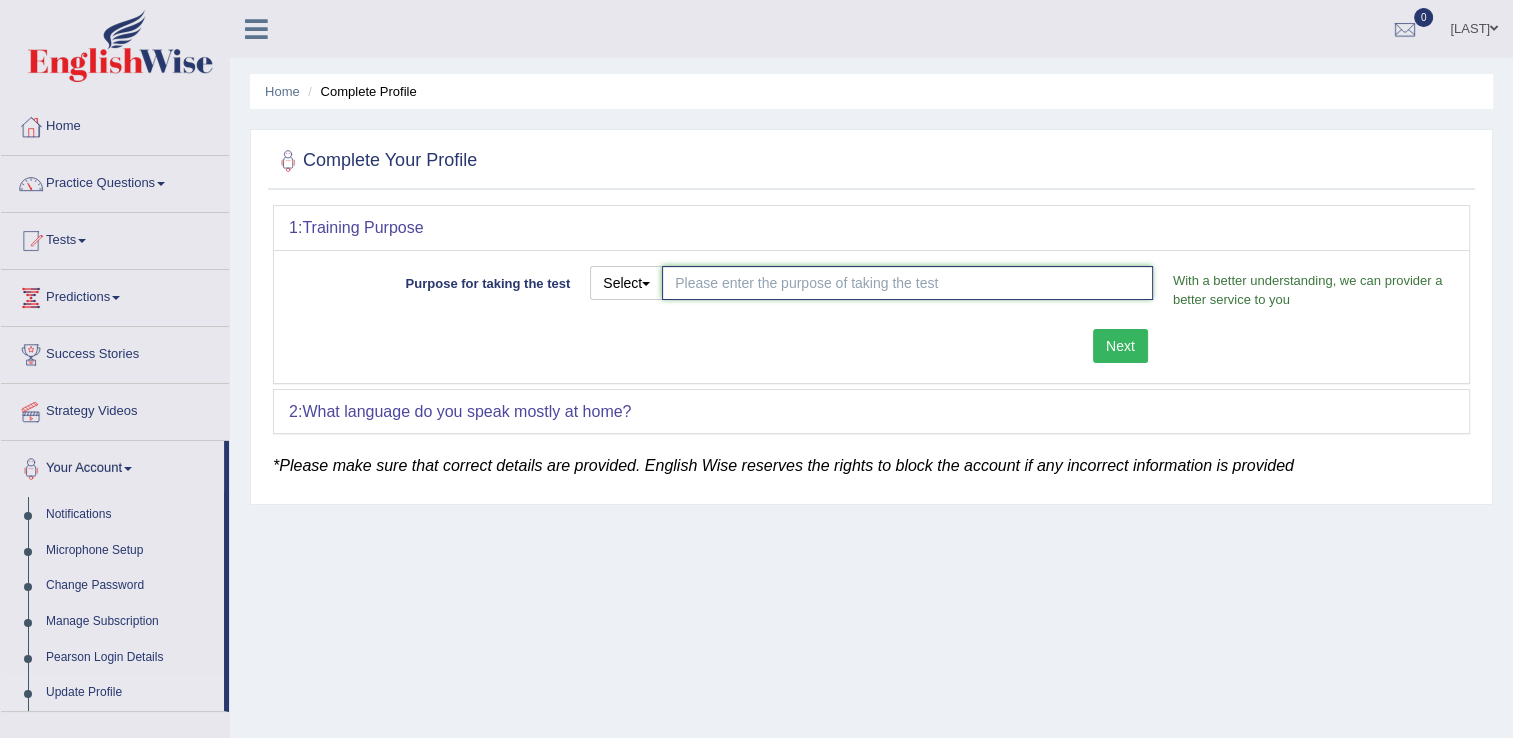 click on "Purpose for taking the test" at bounding box center (907, 283) 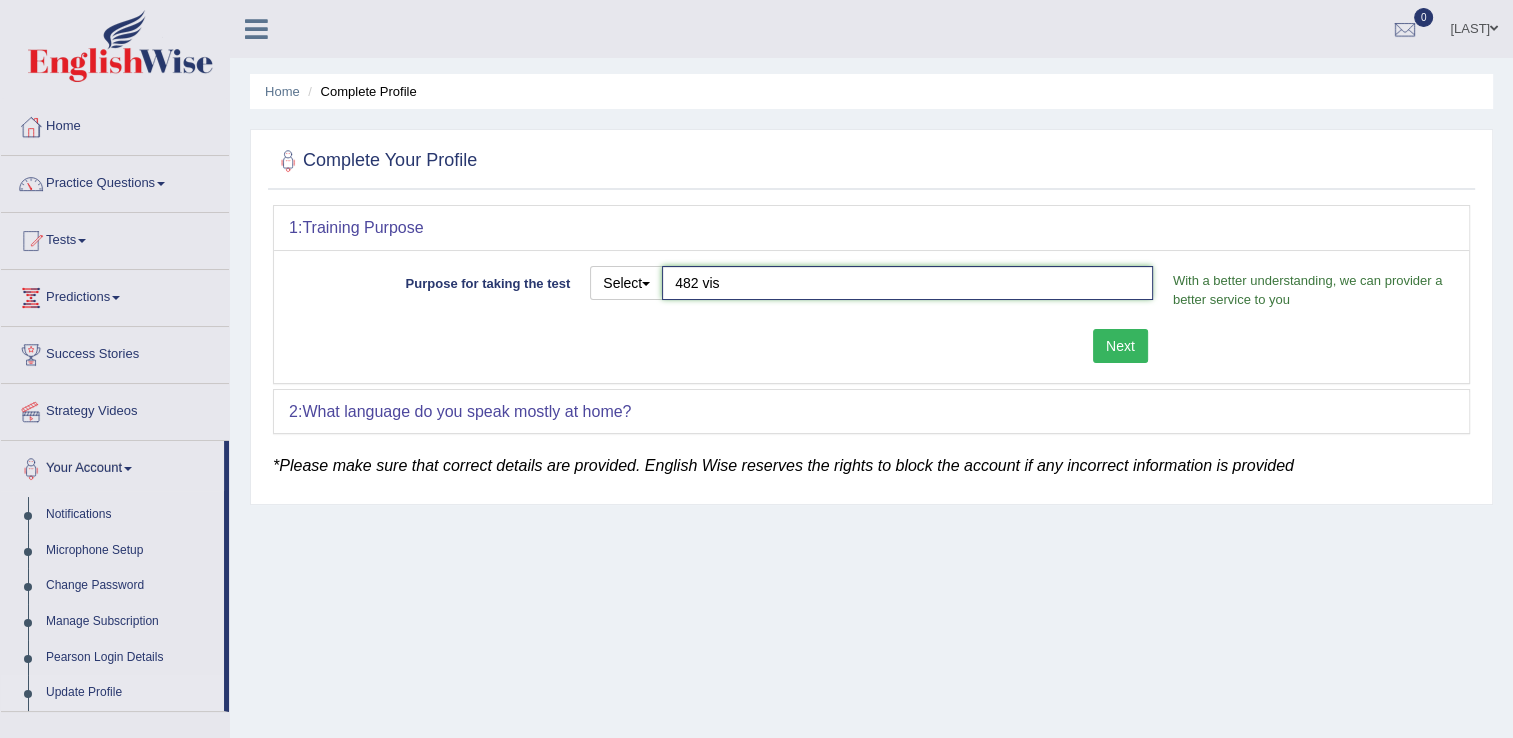 type on "482 visa" 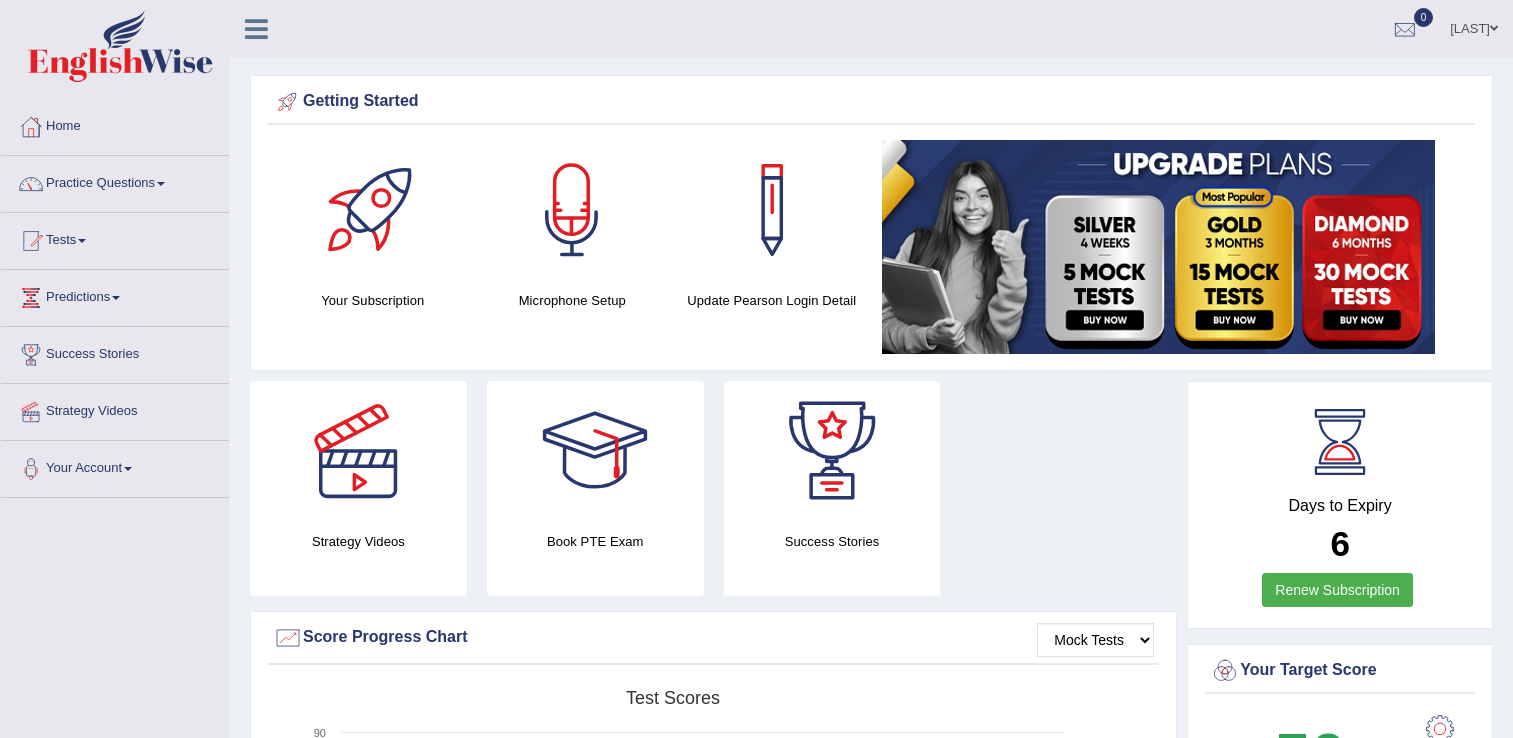 scroll, scrollTop: 420, scrollLeft: 0, axis: vertical 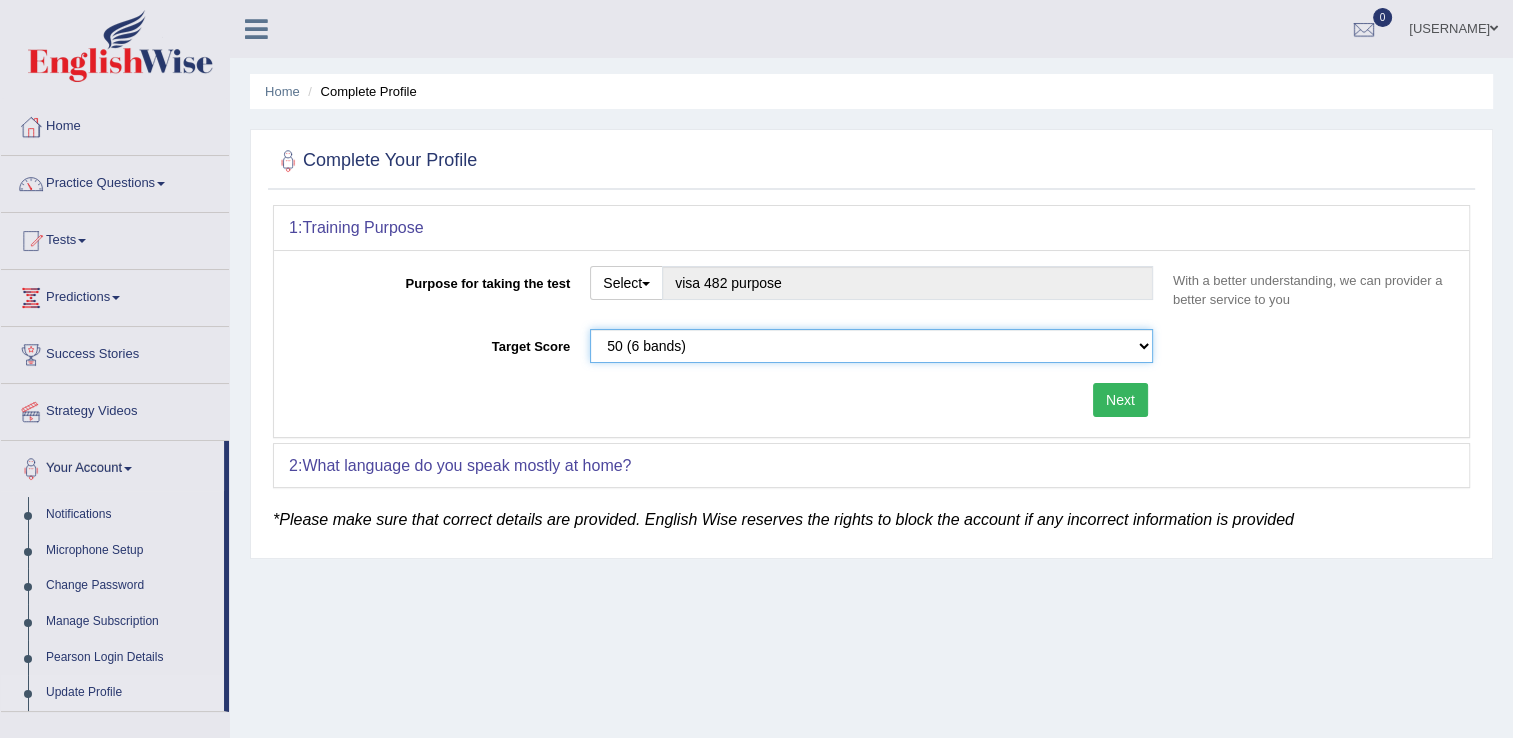 click on "Please select the correct value
50 (6 bands)
58 (6.5 bands)
65 (7 bands)
79 (8 bands)" at bounding box center (871, 346) 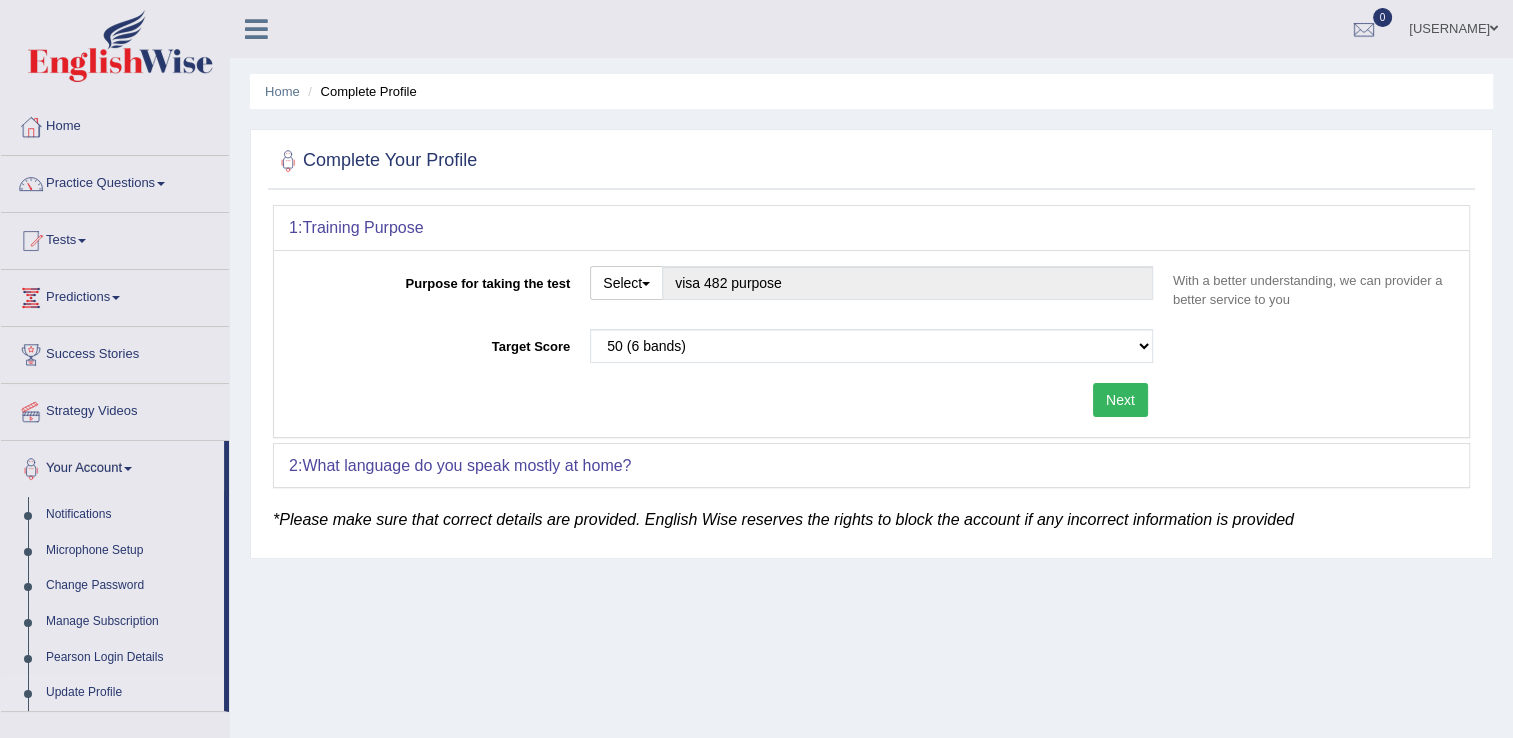 click on "Next" at bounding box center [1120, 400] 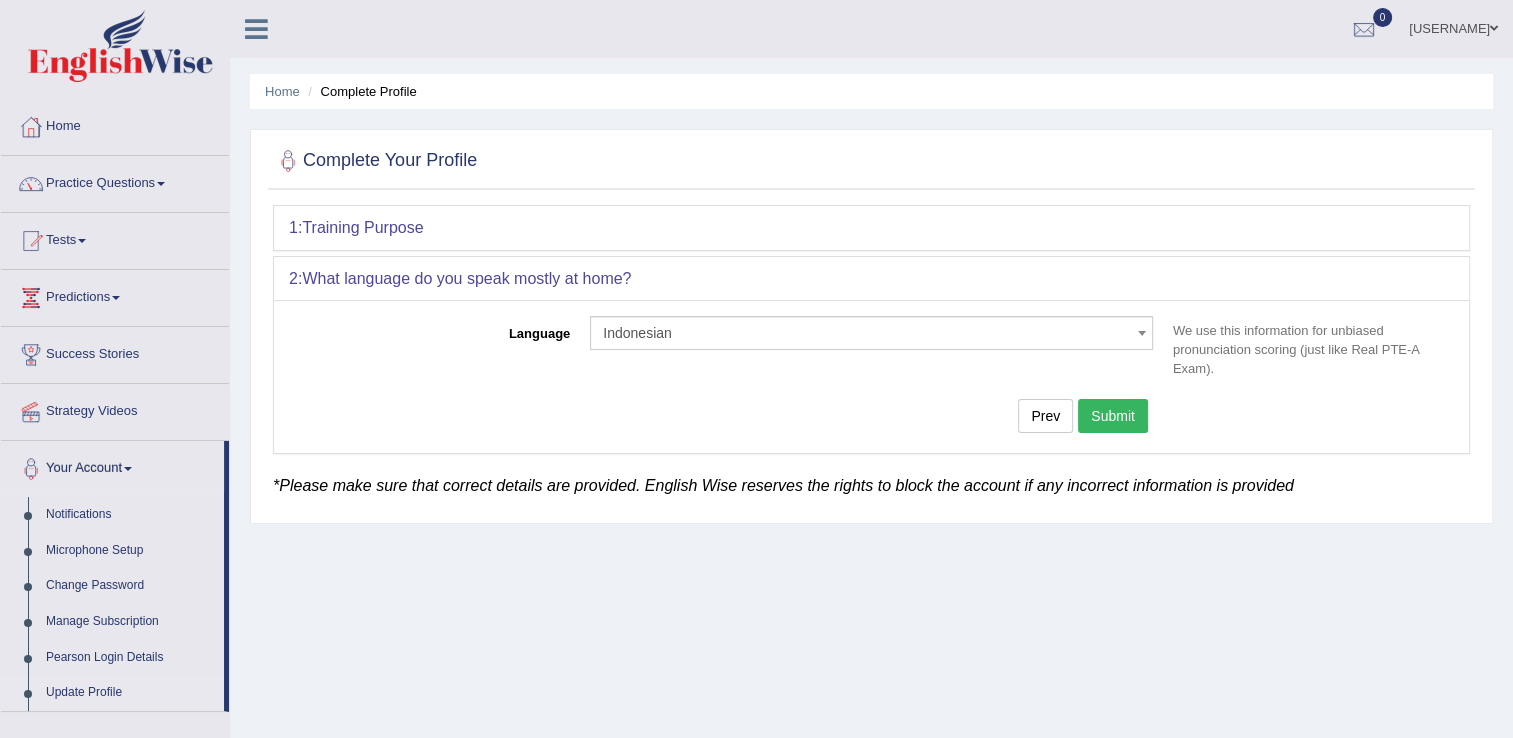 click on "Indonesian" at bounding box center [871, 333] 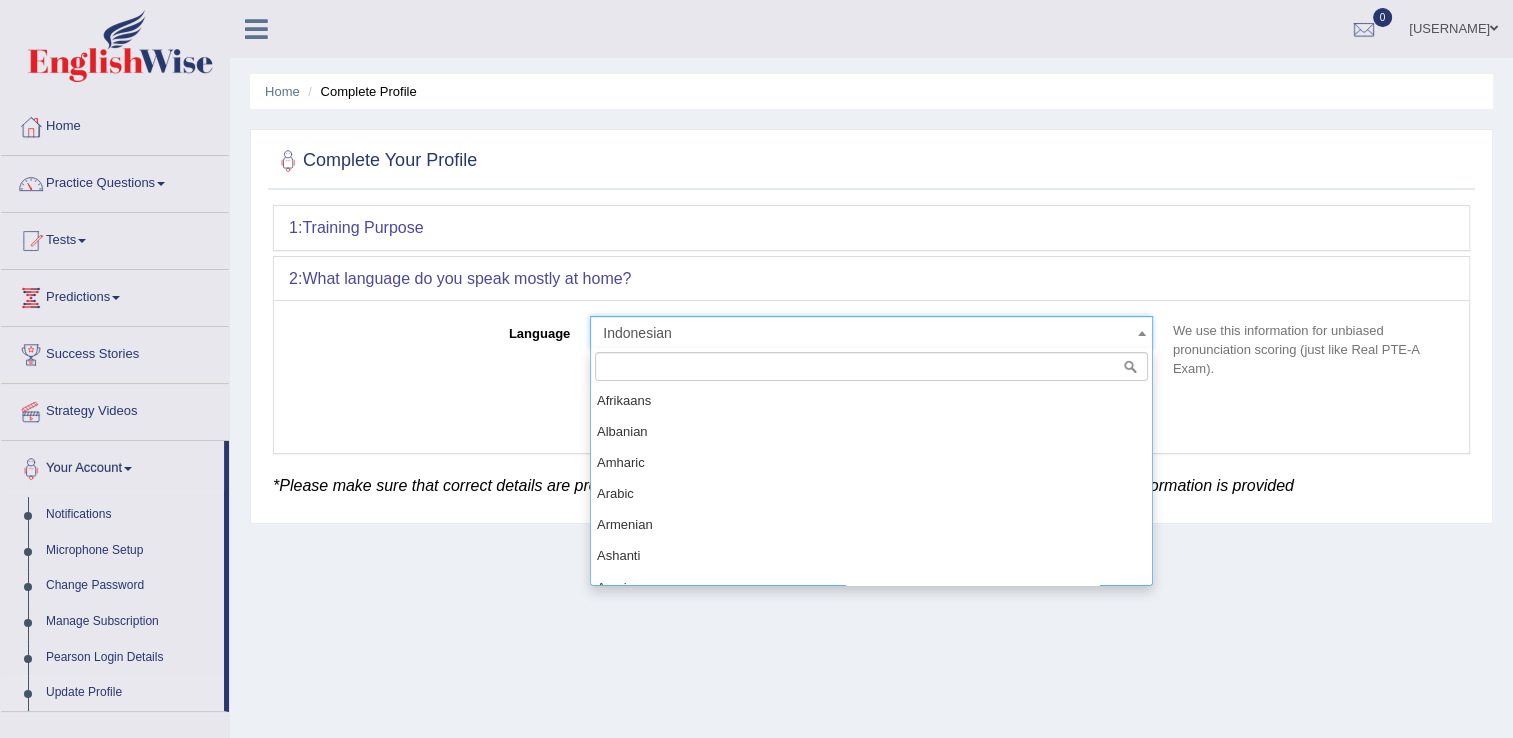 scroll, scrollTop: 808, scrollLeft: 0, axis: vertical 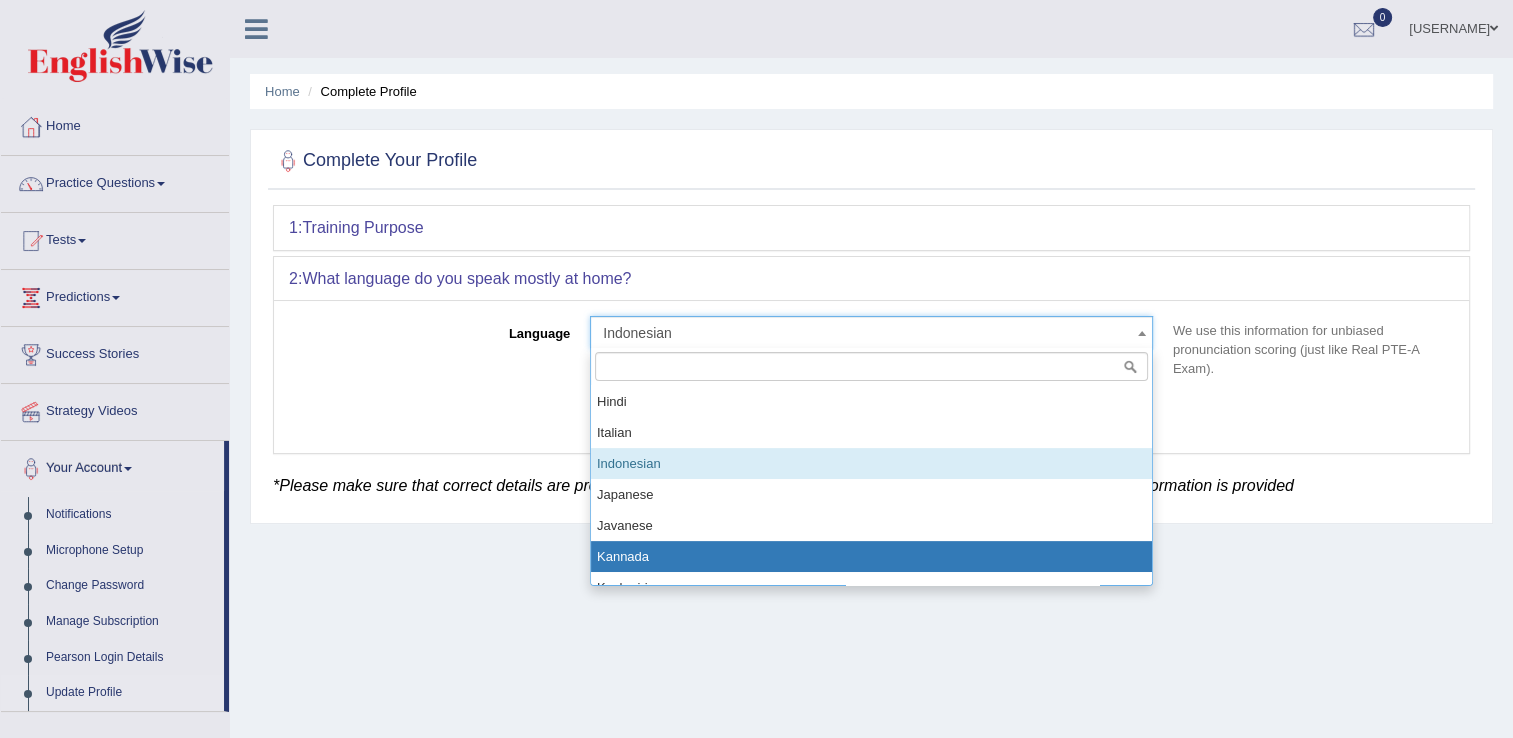 click on "1:  Training Purpose
Purpose for taking the test
Select
Student Visa
Permanent Residency
Nursing
Other
visa 482 purpose
With a better understanding, we can provider a better service to you
Target Score
Please select the correct value
50 (6 bands)
58 (6.5 bands)
65 (7 bands)
79 (8 bands)
Next 2:  What language do you speak mostly at home?
Language
Select a language ...
Afrikaans
Albanian
Amharic
Arabic
Armenian
Ashanti
Azeri
Basque
Byelorussian
Bengali
Bosnian
Bulgarian
Burmese
Catalan
Cebuano
Chichewa
Chinese-Mandarin
Chinese-Cantonese/Yue
Chinese-Hakka
Danish
Farsi, Eastern (Dari)
Dutch
English
French
German
Gujurati
Hindi
Italian
Indonesian
Japanese
Javanese
Kannada
Kashmiri
Korean
Malyalam
Marathi
Marshallese
Nepalese
Norwegian
Pidgin English
Palauan
Portuguese" at bounding box center (871, 339) 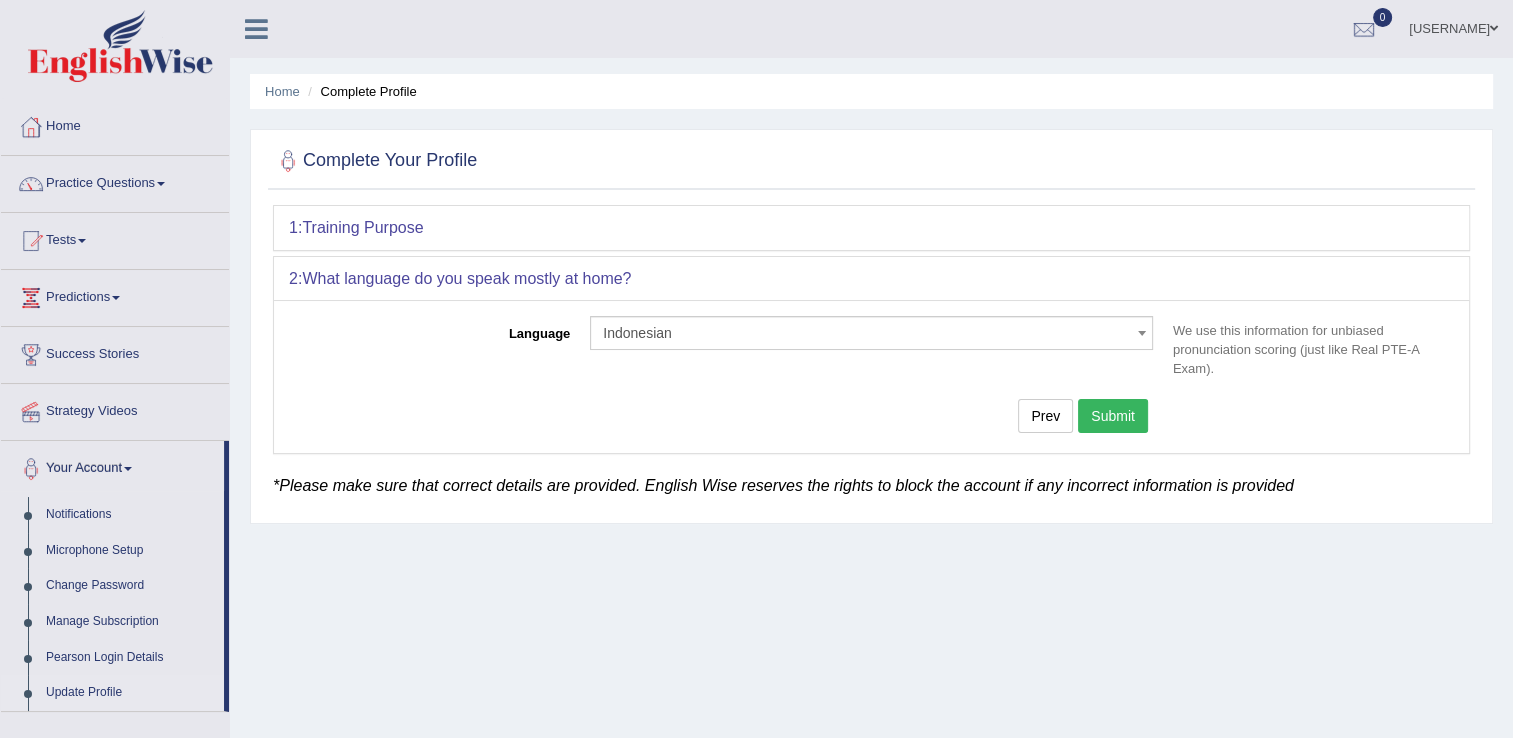 click on "Submit" at bounding box center (1113, 416) 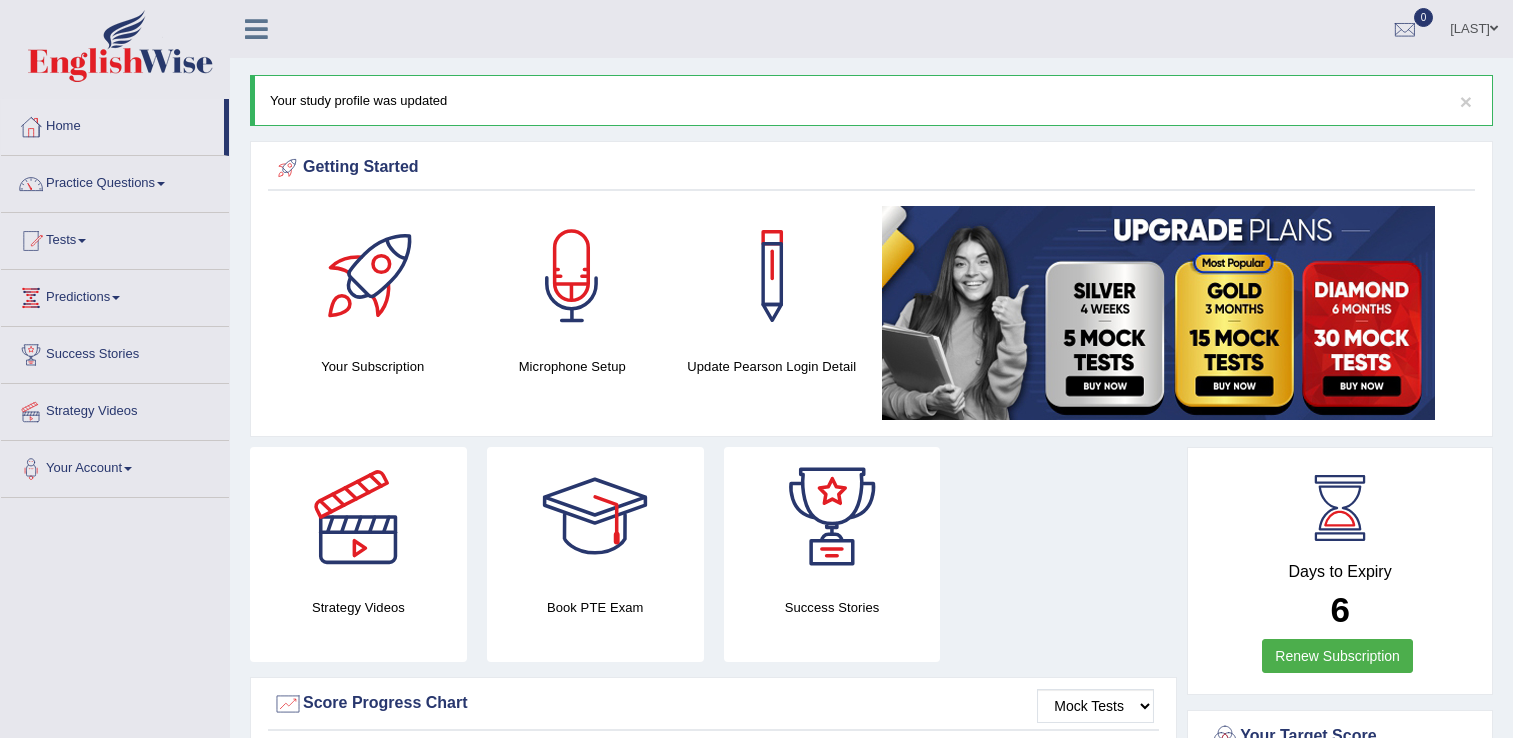 scroll, scrollTop: 0, scrollLeft: 0, axis: both 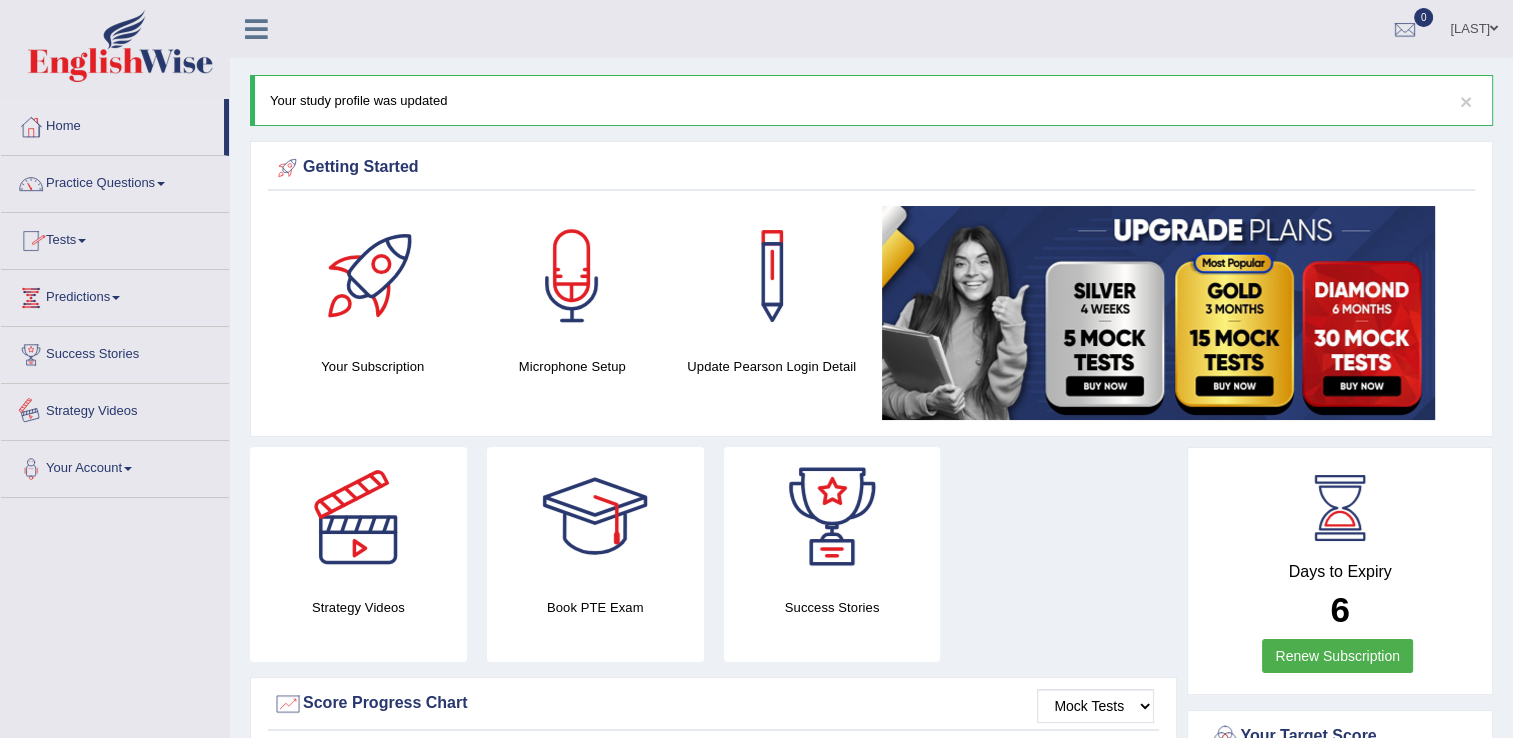 click on "Strategy Videos" at bounding box center [115, 409] 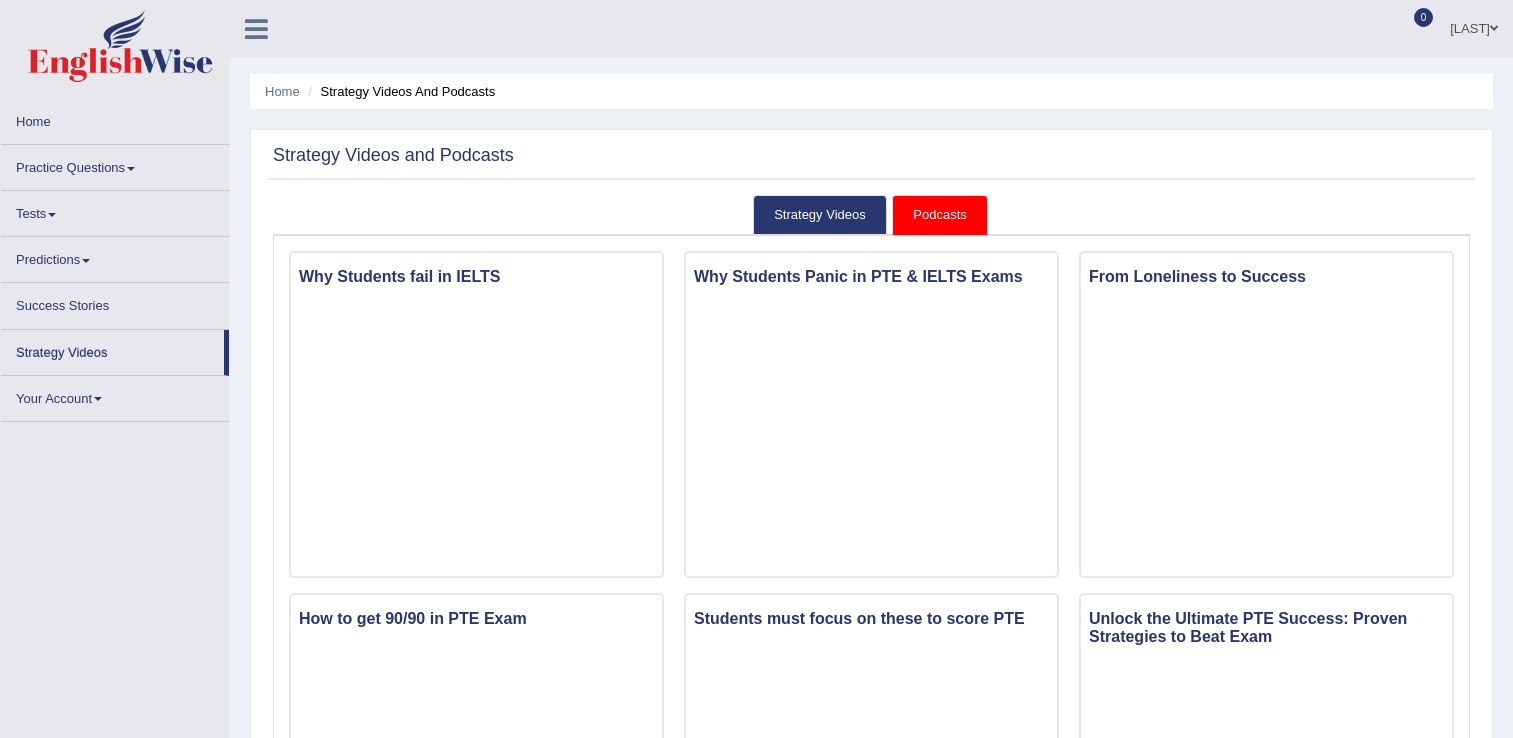 scroll, scrollTop: 0, scrollLeft: 0, axis: both 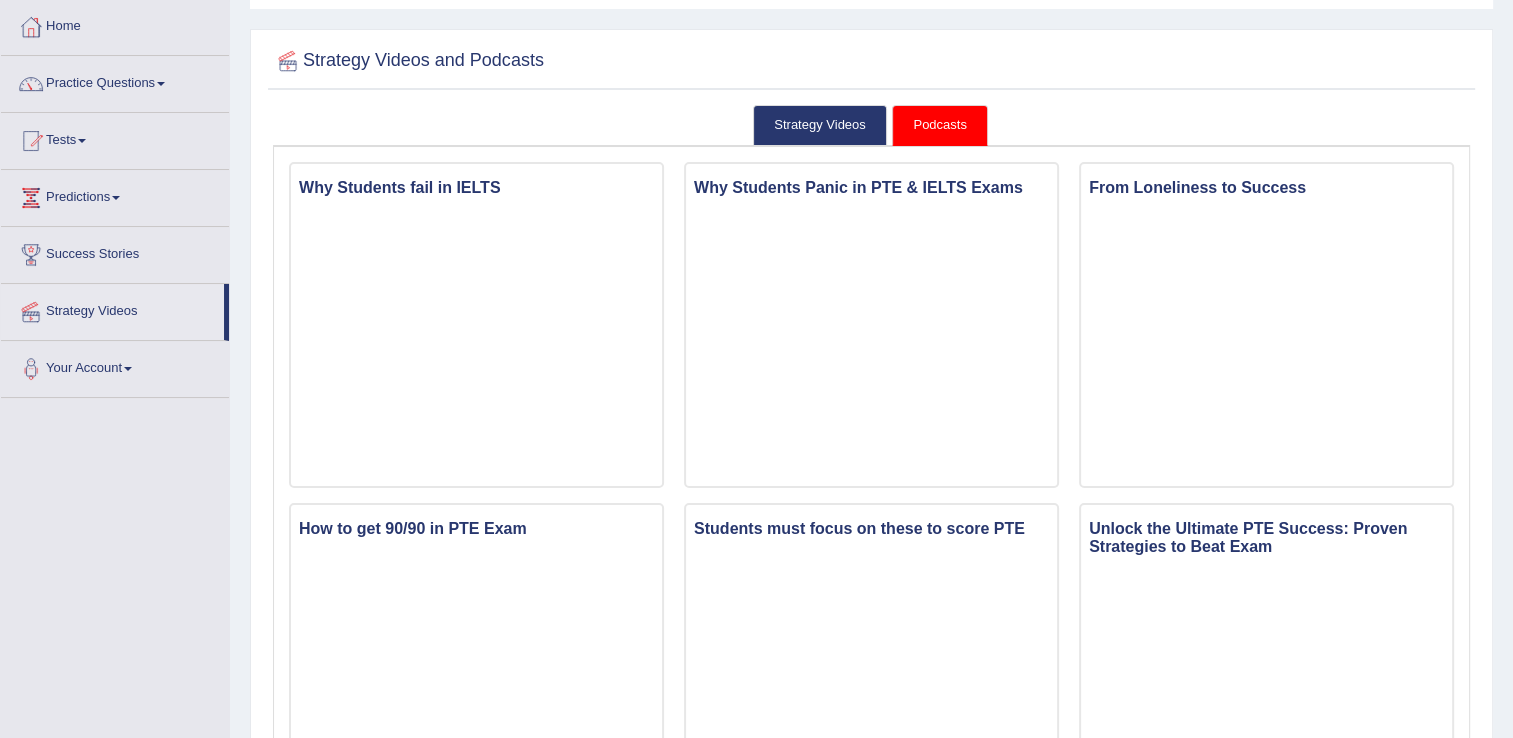 click on "Toggle navigation
Home
Practice Questions   Speaking Practice Read Aloud
Repeat Sentence
Describe Image
Re-tell Lecture
Answer Short Question
Summarize Group Discussion
Respond To A Situation
Writing Practice  Summarize Written Text
Write Essay
Reading Practice  Reading & Writing: Fill In The Blanks
Choose Multiple Answers
Re-order Paragraphs
Fill In The Blanks
Choose Single Answer
Listening Practice  Summarize Spoken Text
Highlight Incorrect Words
Highlight Correct Summary
Select Missing Word
Choose Single Answer
Choose Multiple Answers
Fill In The Blanks
Write From Dictation
Pronunciation
Tests  Take Practice Sectional Test
Take Mock Test" at bounding box center (756, 946) 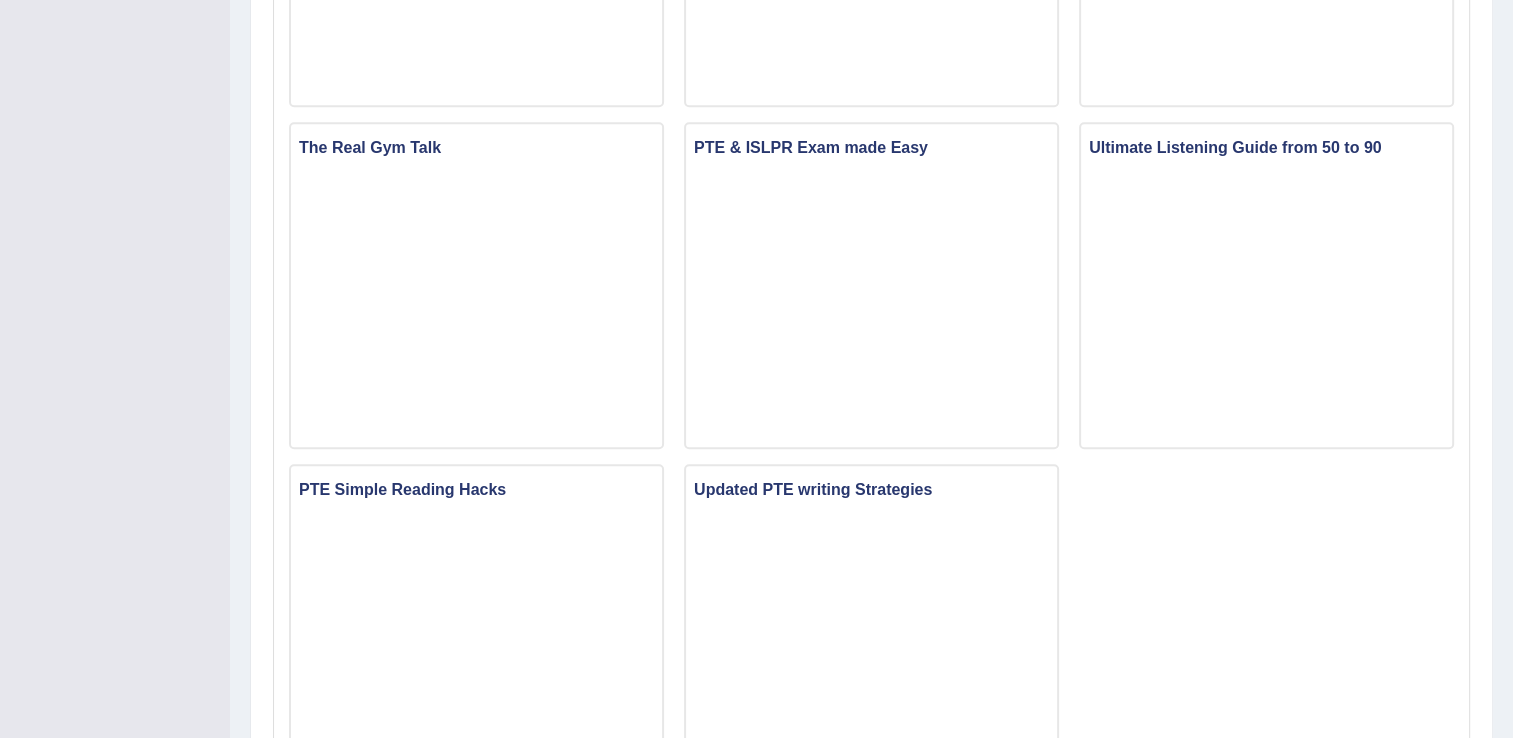 scroll, scrollTop: 1361, scrollLeft: 0, axis: vertical 